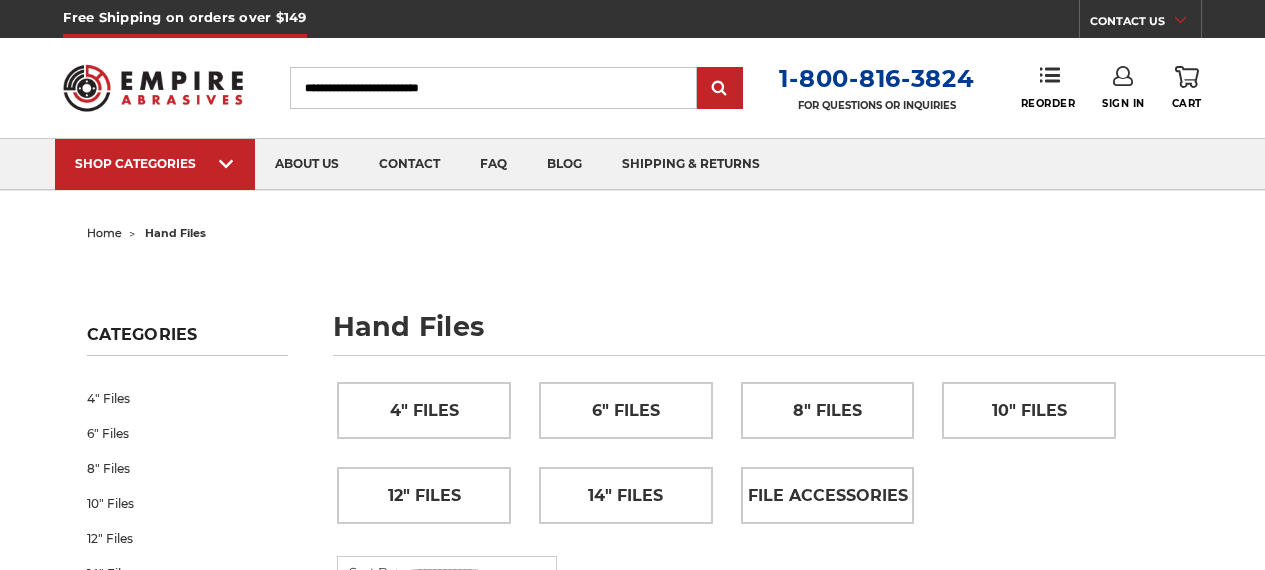 scroll, scrollTop: 0, scrollLeft: 0, axis: both 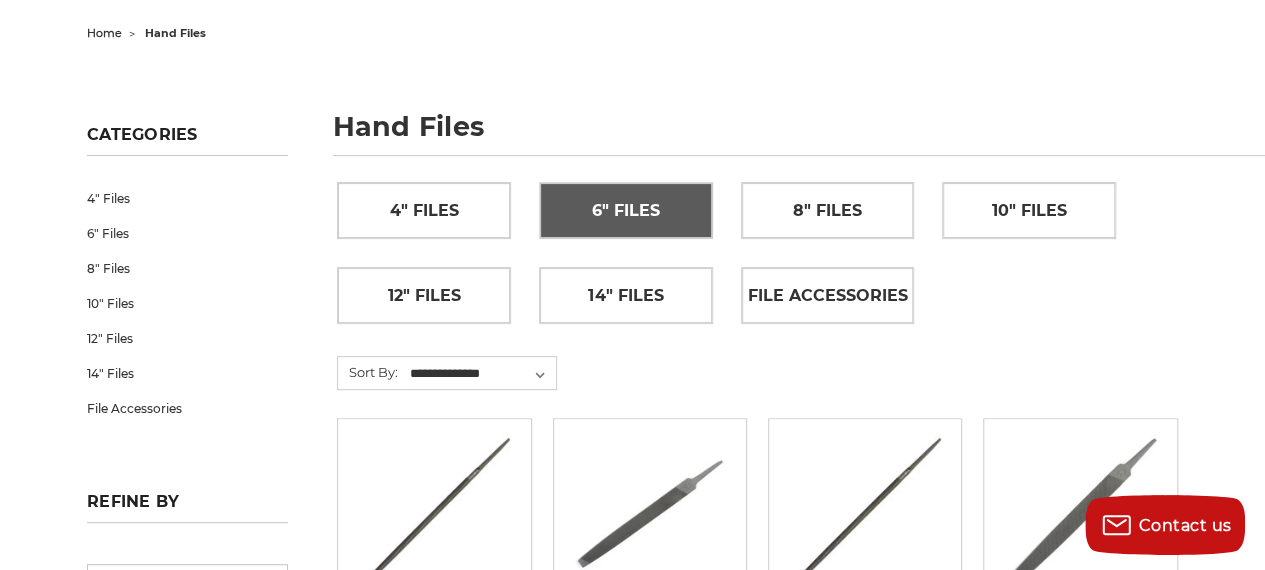 click on "6" Files" at bounding box center (626, 211) 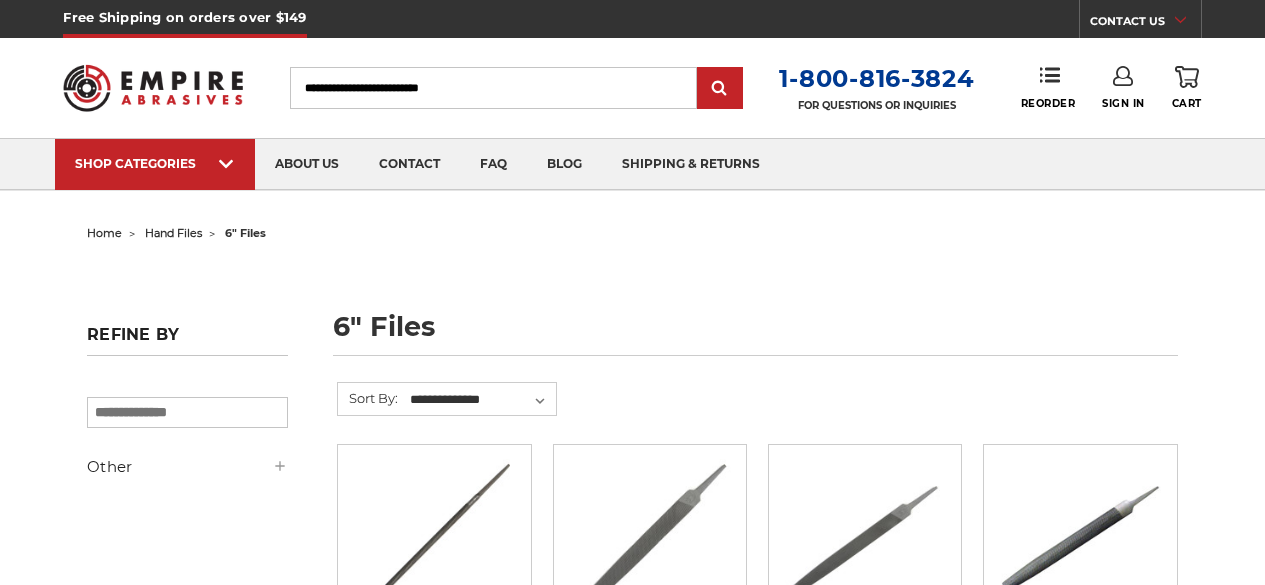 scroll, scrollTop: 0, scrollLeft: 0, axis: both 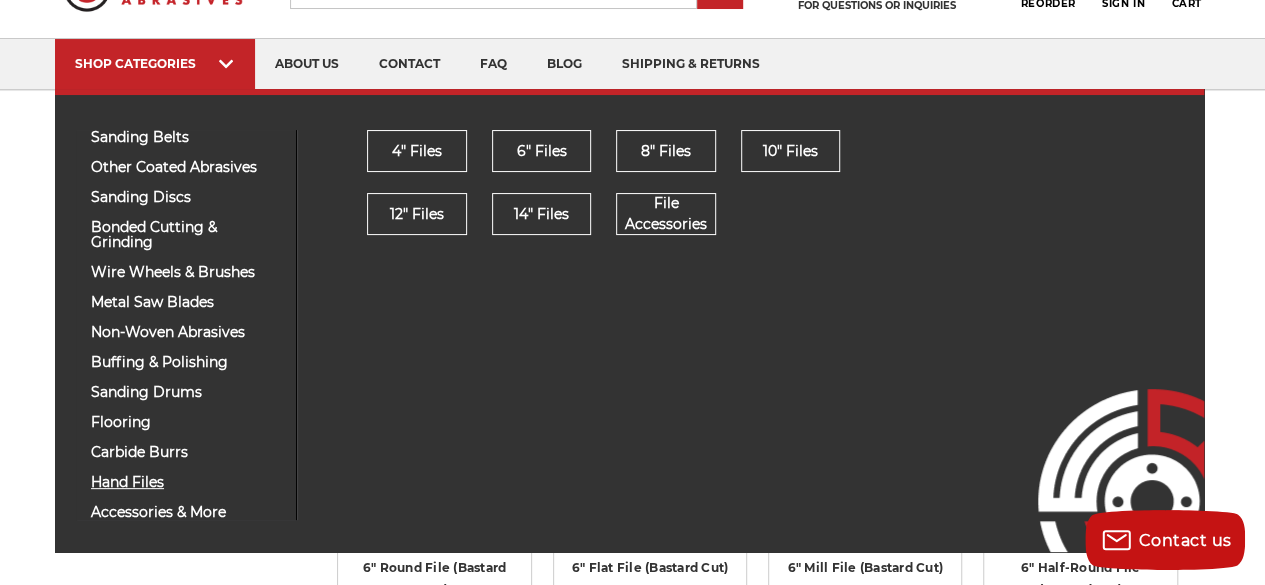 click on "hand files" at bounding box center [186, 482] 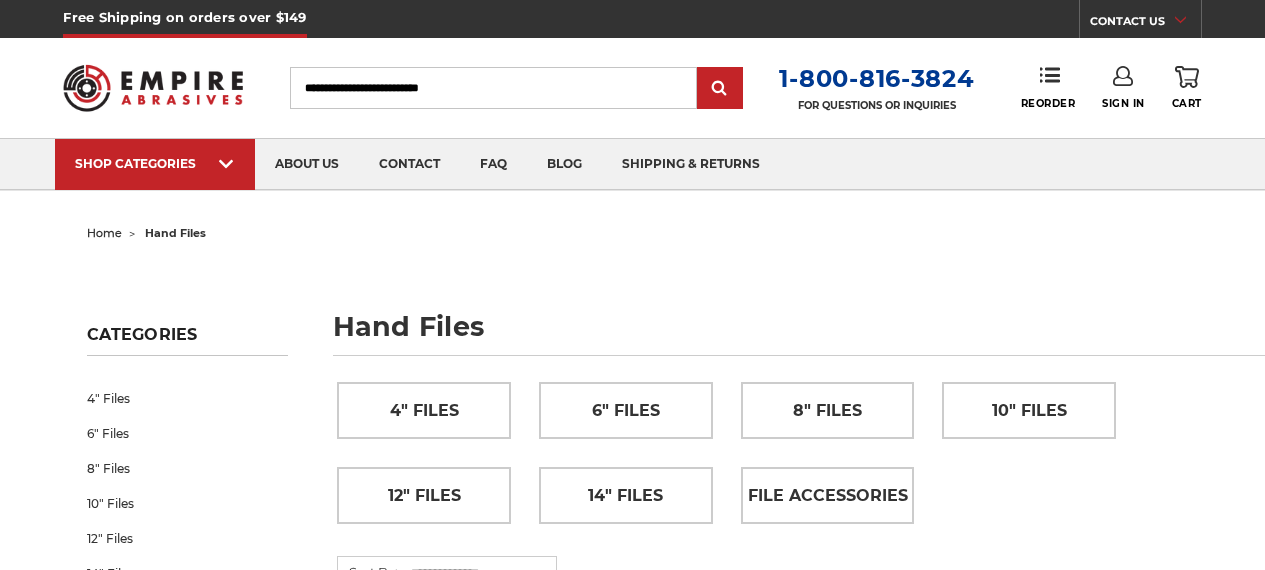 scroll, scrollTop: 0, scrollLeft: 0, axis: both 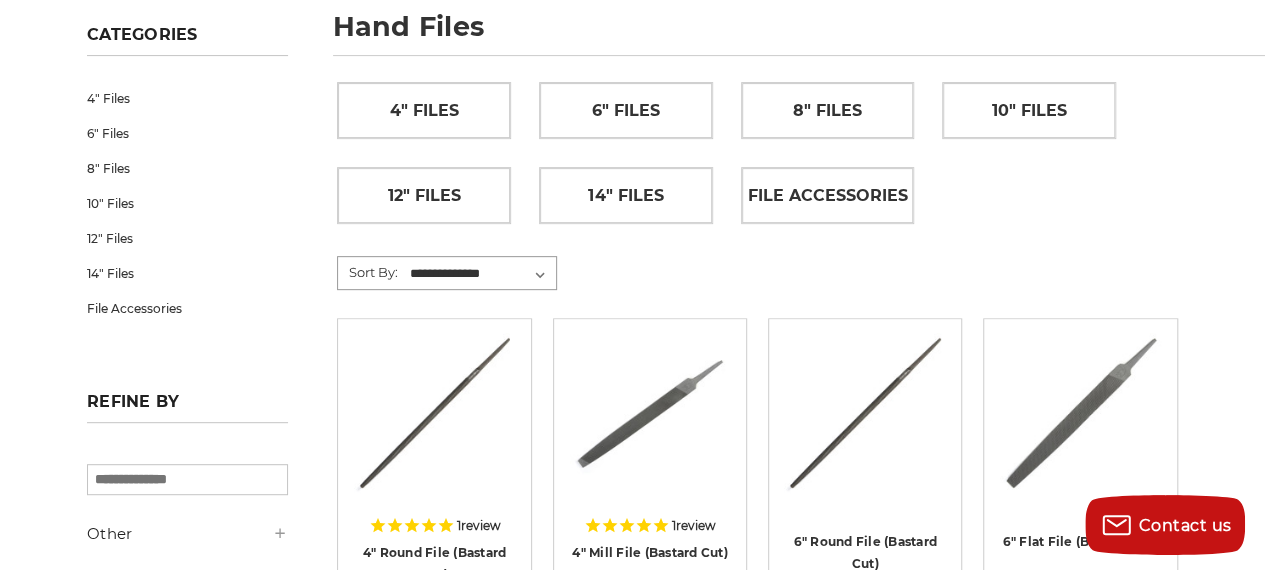 click on "**********" at bounding box center [481, 274] 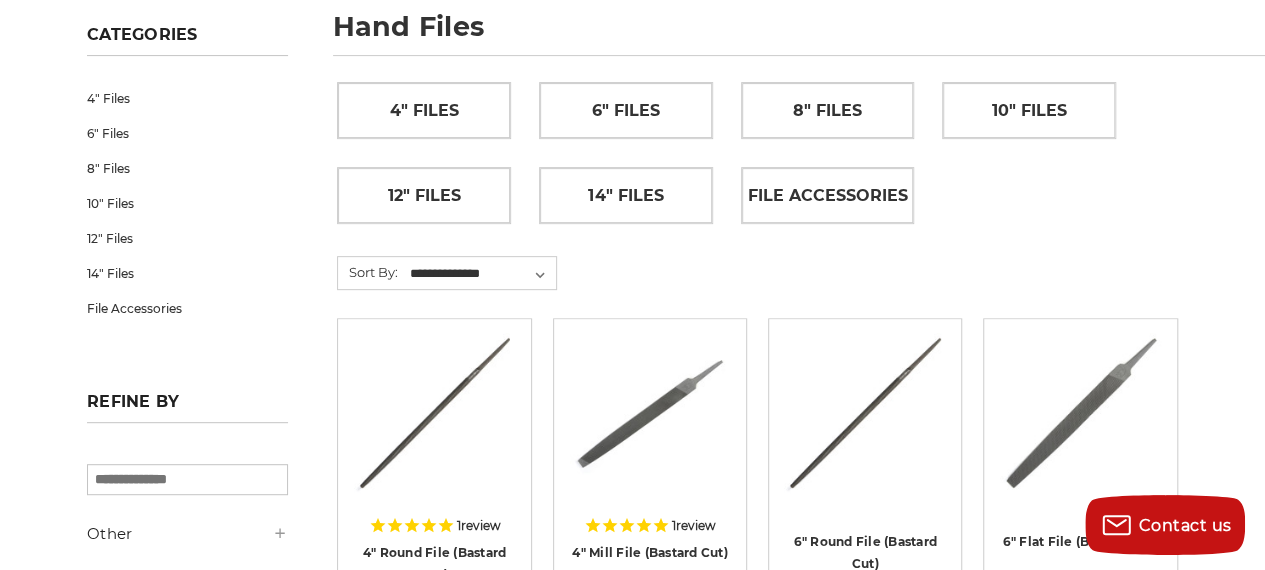 click on "**********" at bounding box center (757, 287) 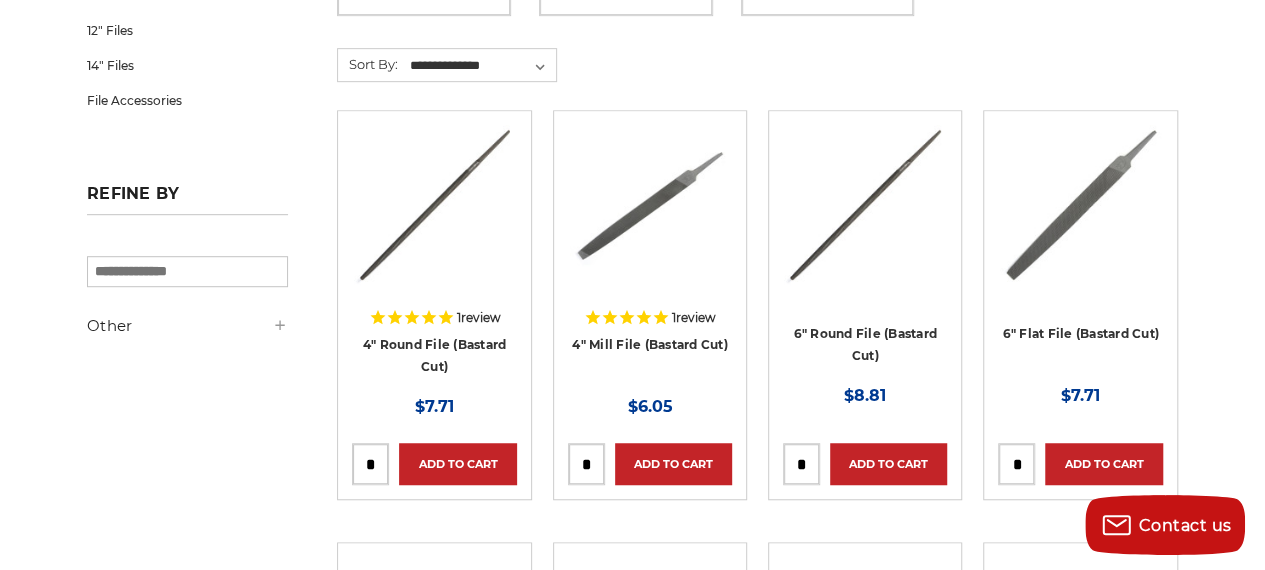 scroll, scrollTop: 600, scrollLeft: 0, axis: vertical 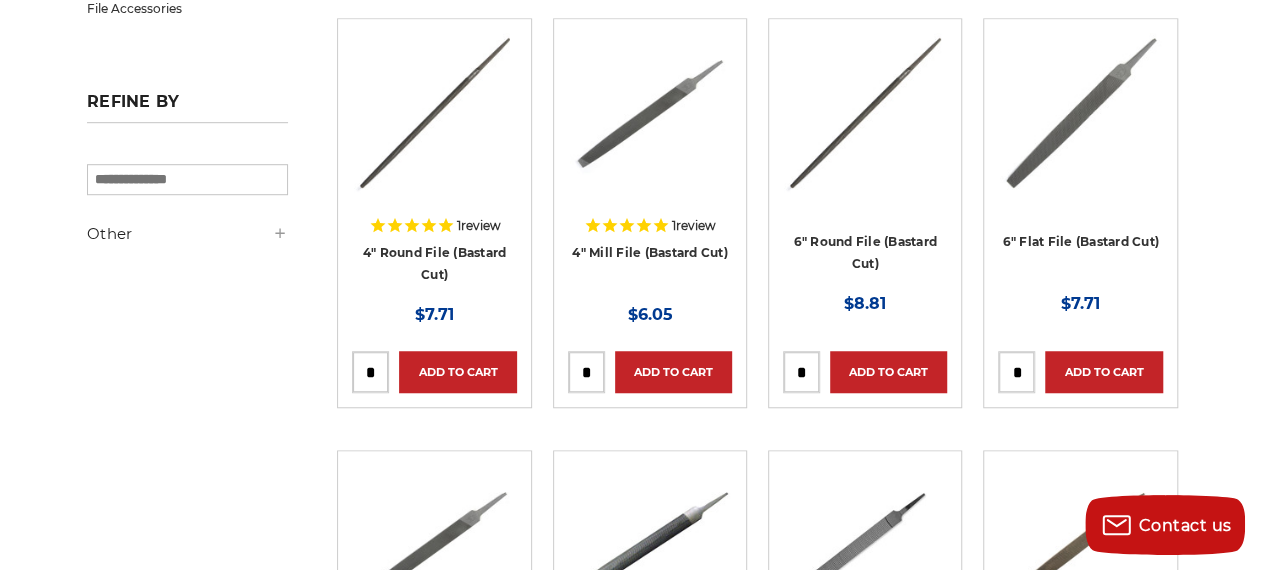 click 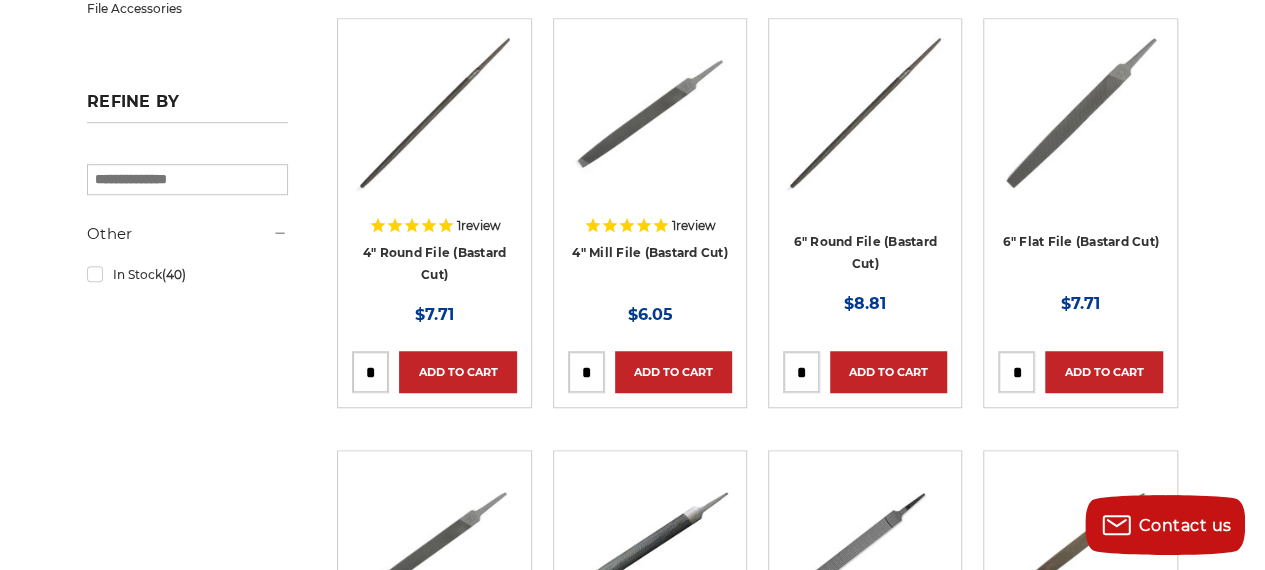 click 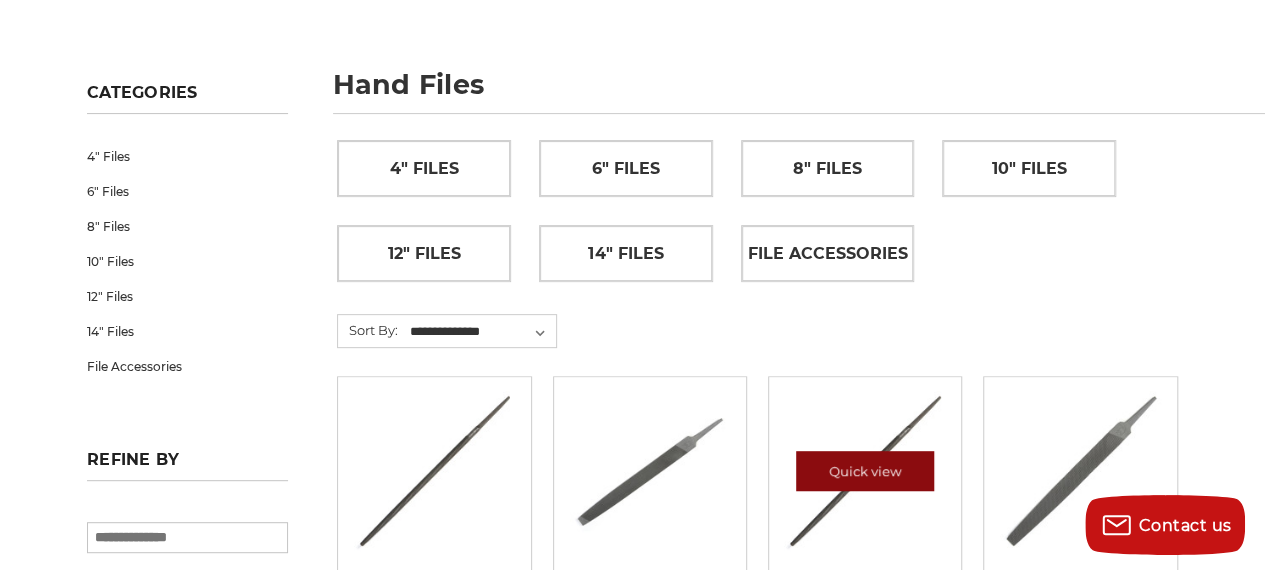 scroll, scrollTop: 200, scrollLeft: 0, axis: vertical 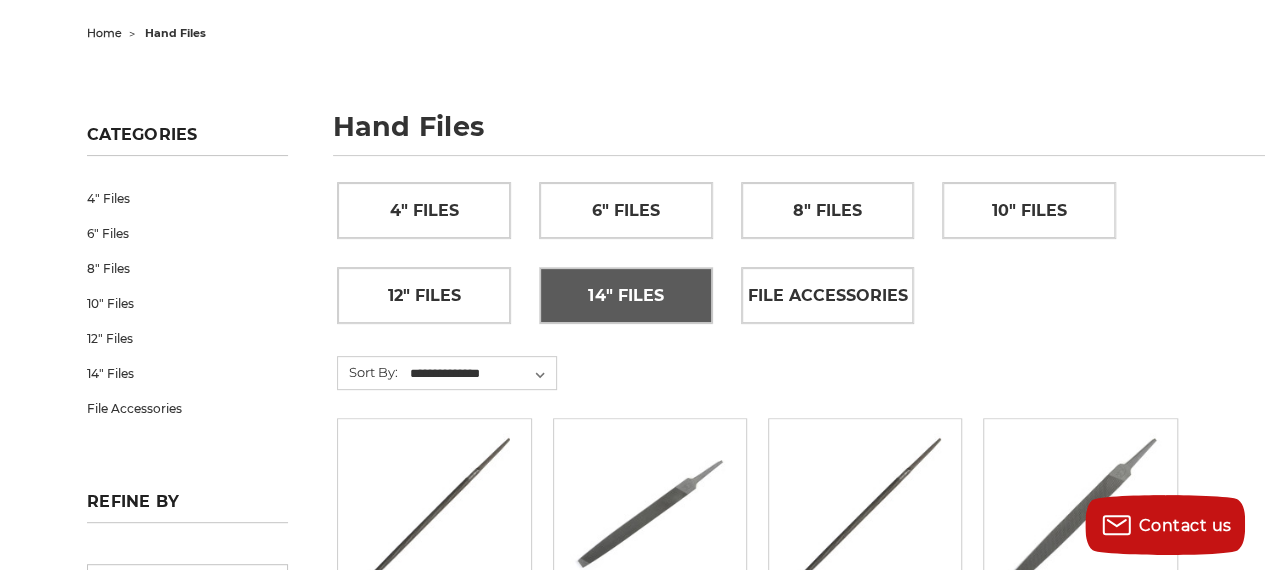 click on "14" Files" at bounding box center [625, 296] 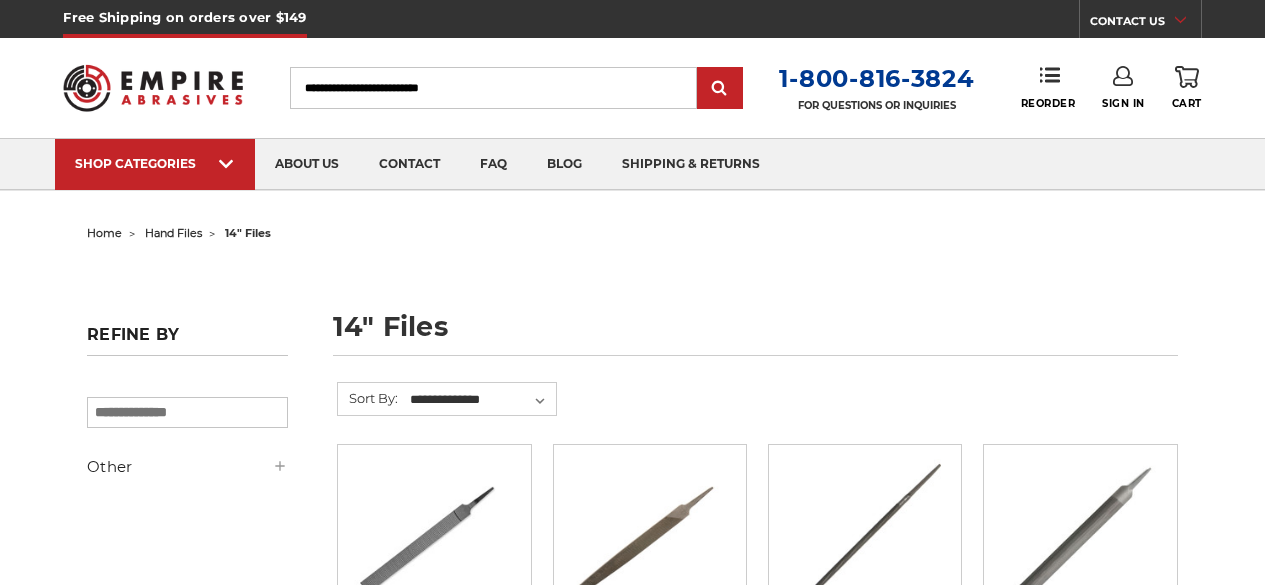 scroll, scrollTop: 0, scrollLeft: 0, axis: both 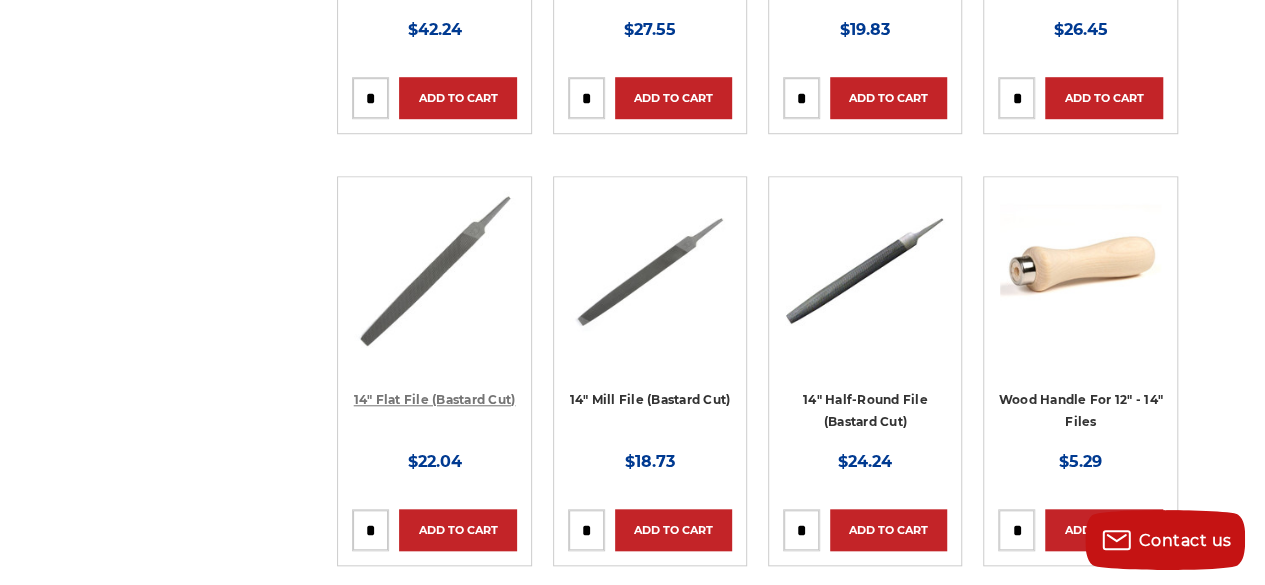 click on "14" Flat File (Bastard Cut)" at bounding box center [435, 399] 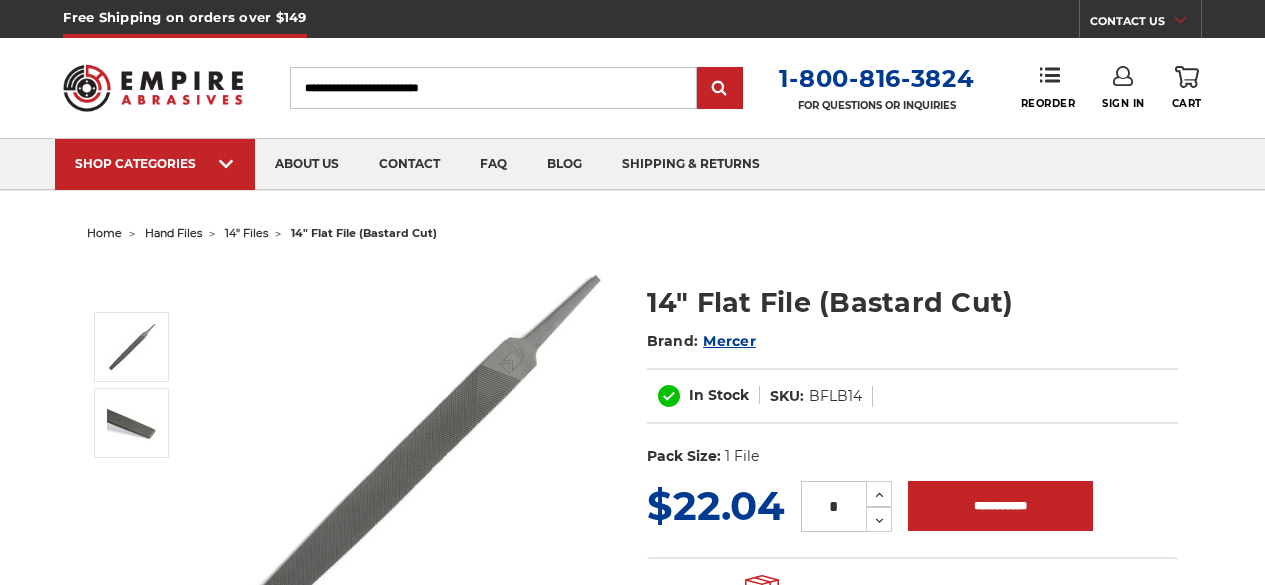 scroll, scrollTop: 0, scrollLeft: 0, axis: both 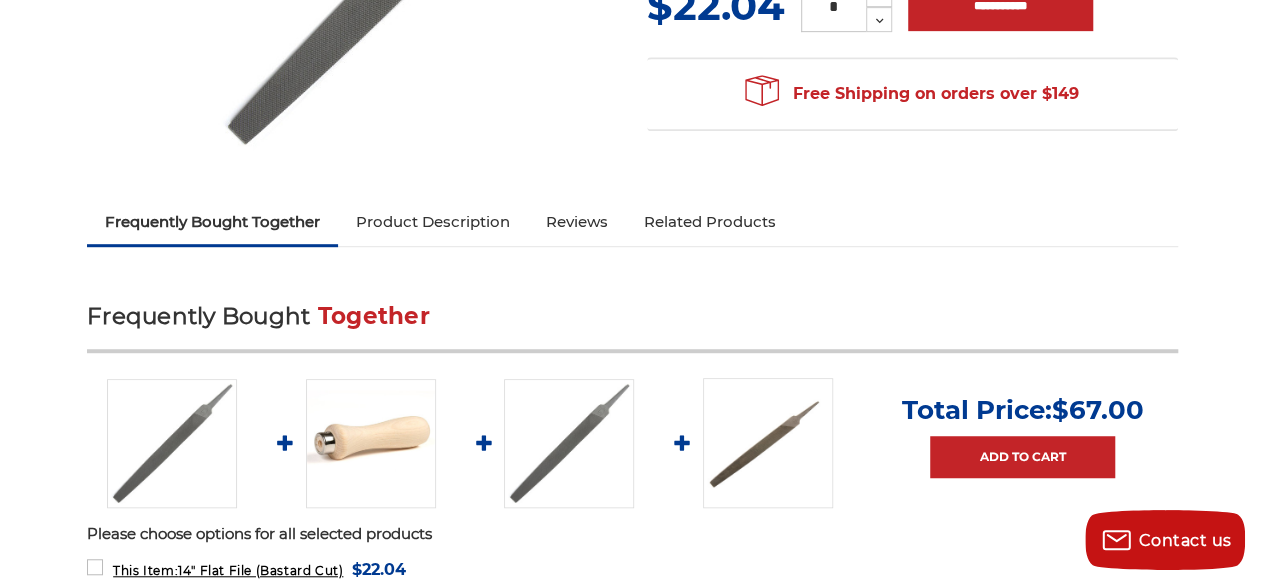 click on "Product Description" at bounding box center [433, 222] 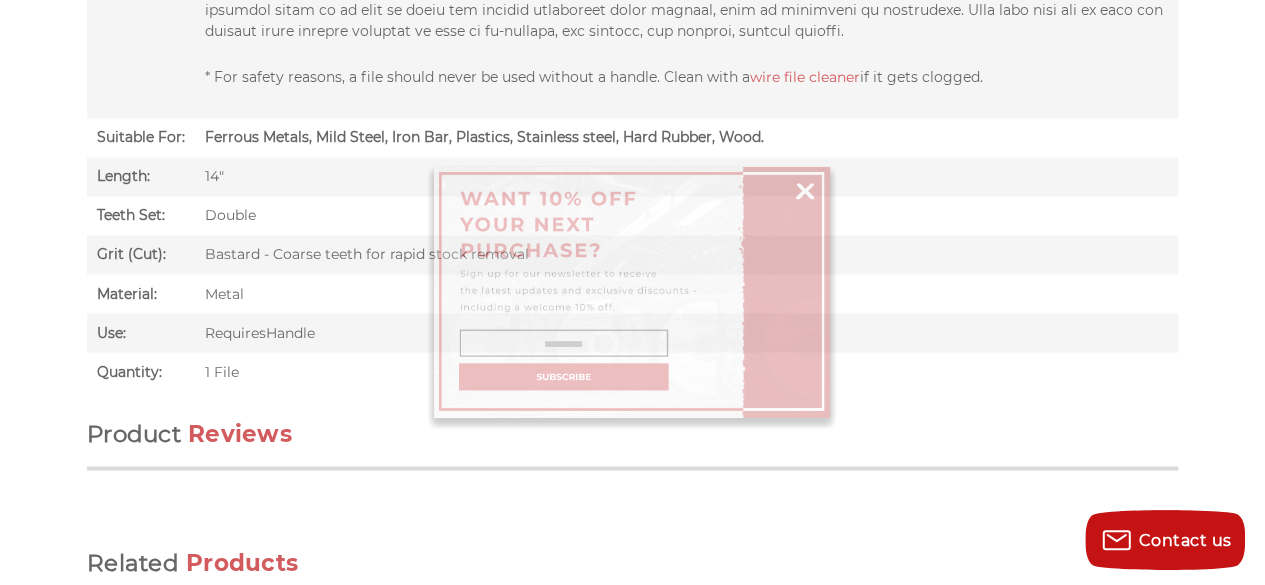 scroll, scrollTop: 0, scrollLeft: 0, axis: both 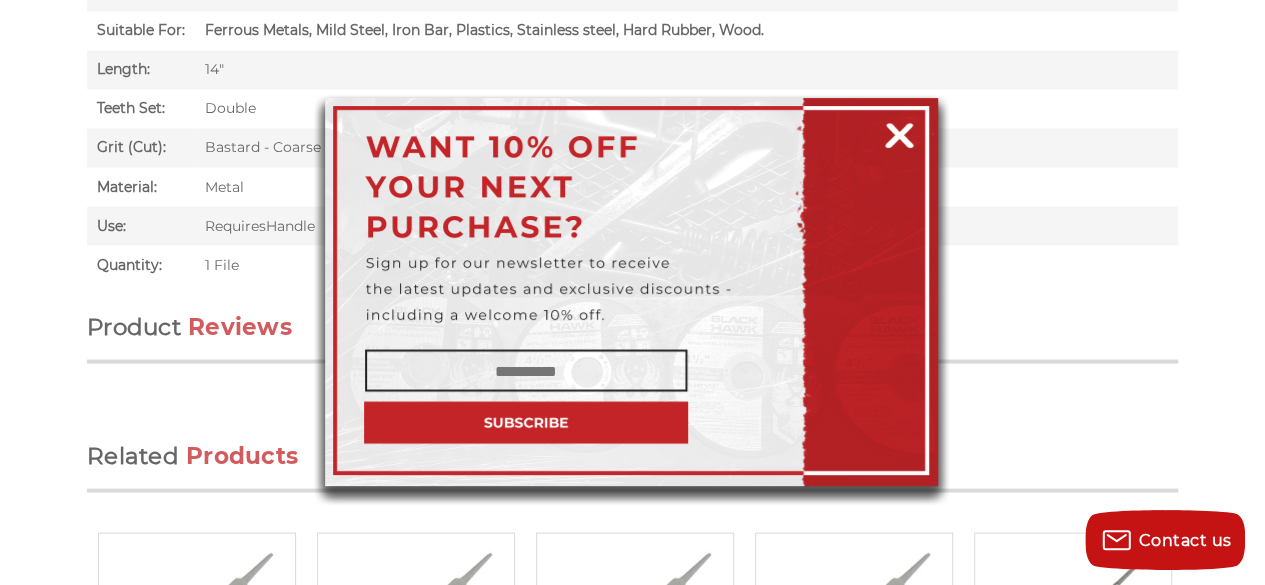 click at bounding box center [899, 132] 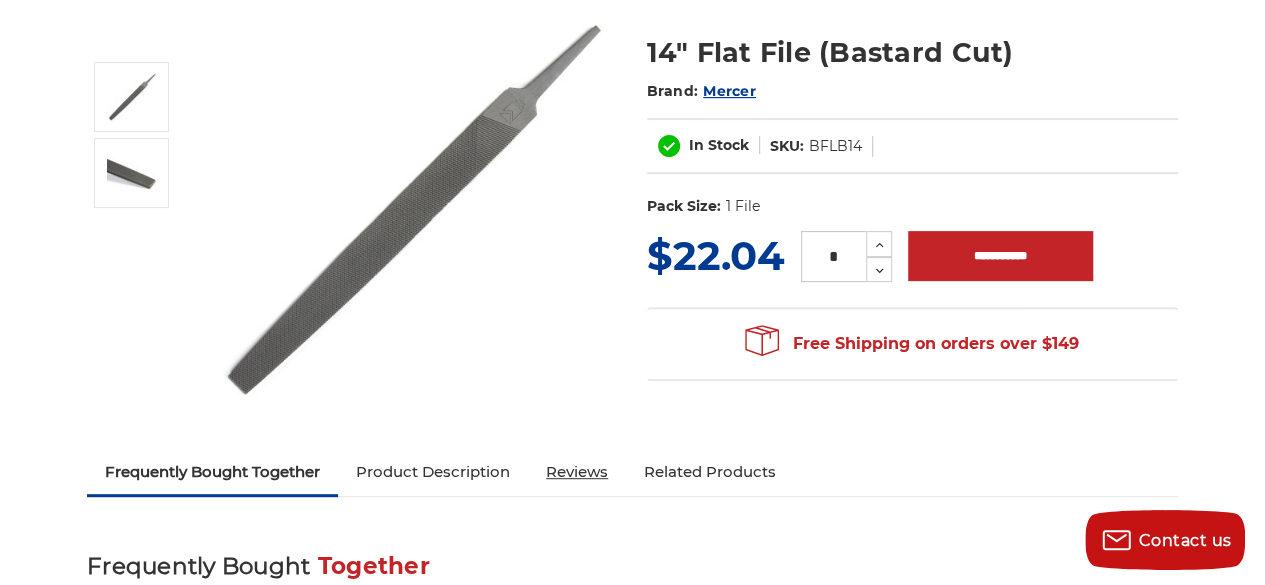 scroll, scrollTop: 14, scrollLeft: 0, axis: vertical 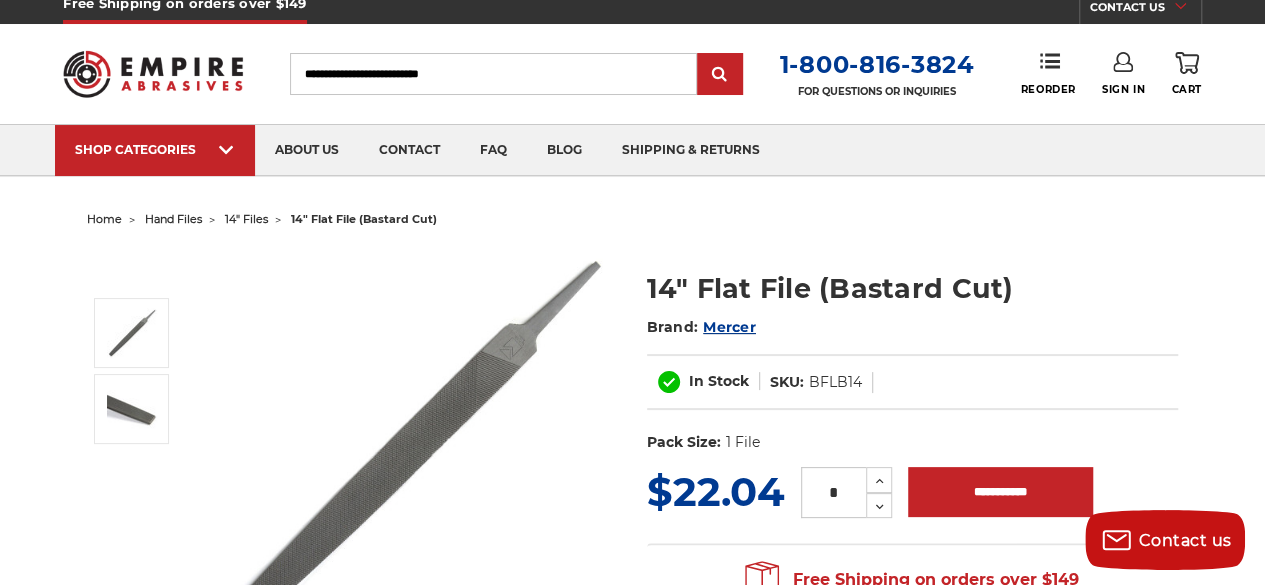 click on "Mercer" at bounding box center [729, 327] 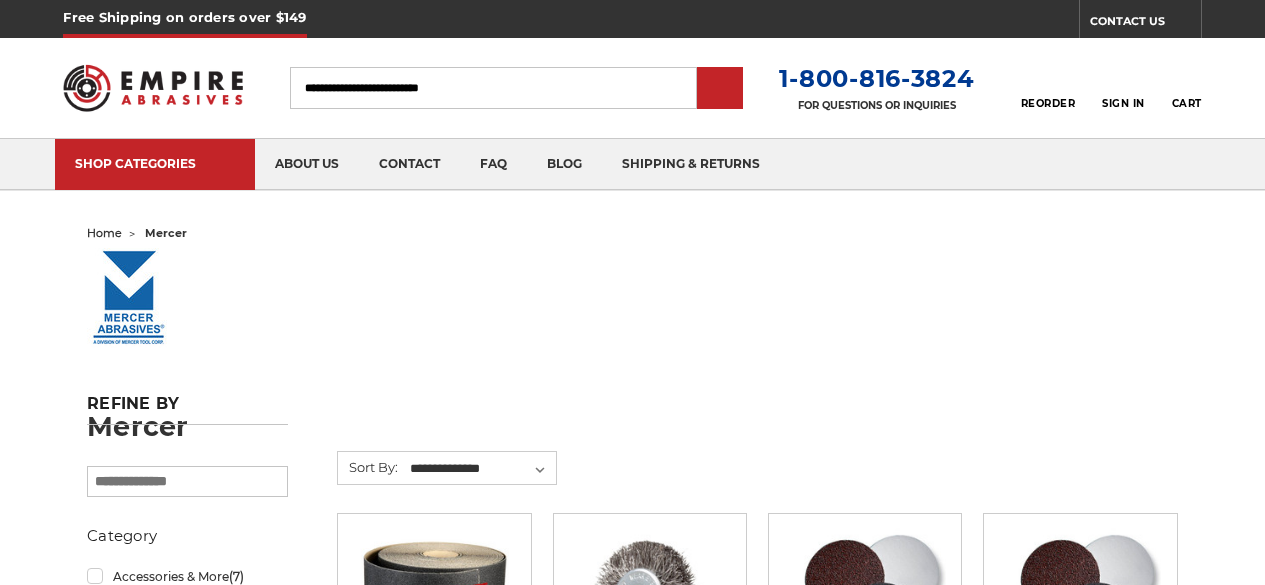 scroll, scrollTop: 0, scrollLeft: 0, axis: both 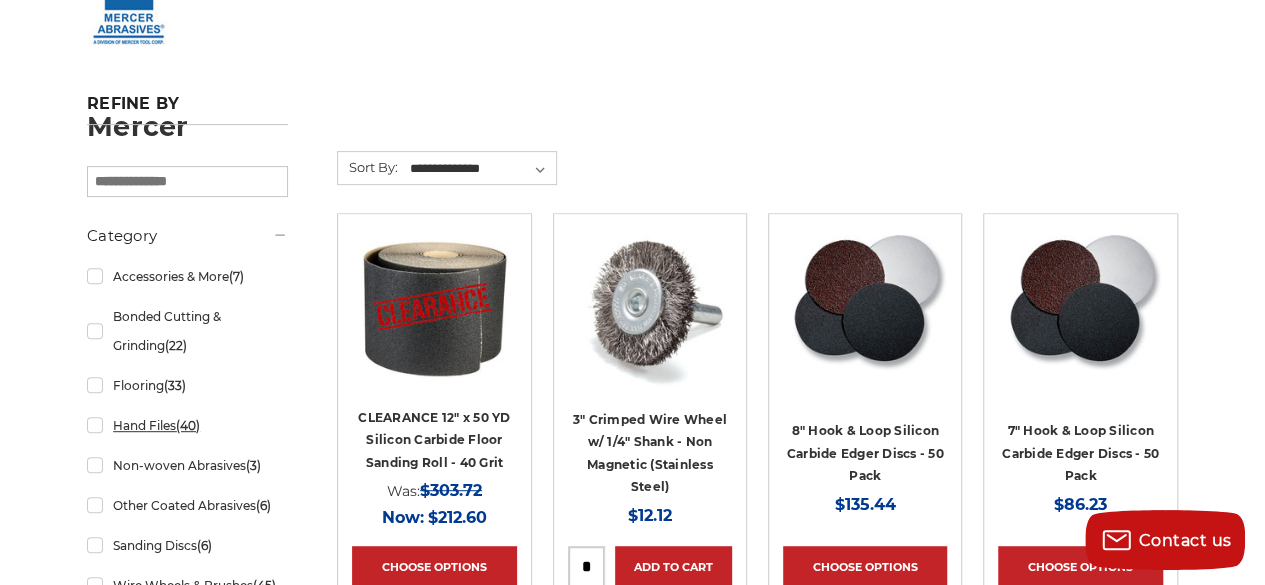 click on "Hand Files
(40)" at bounding box center (187, 425) 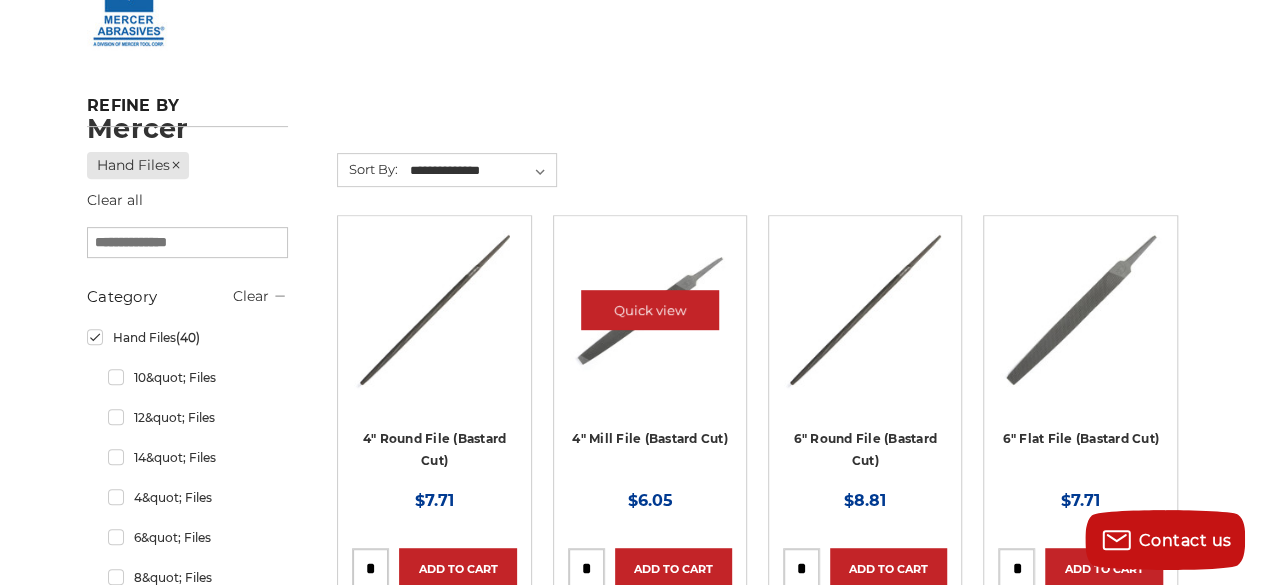 scroll, scrollTop: 300, scrollLeft: 0, axis: vertical 